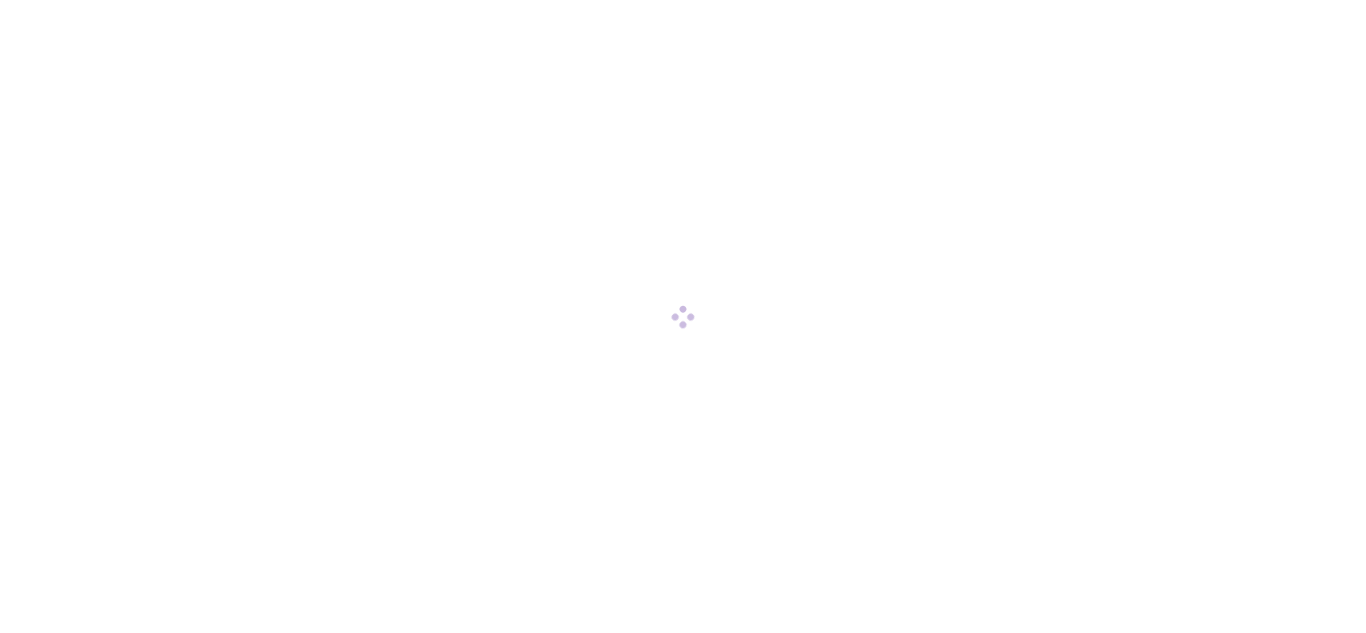 scroll, scrollTop: 0, scrollLeft: 0, axis: both 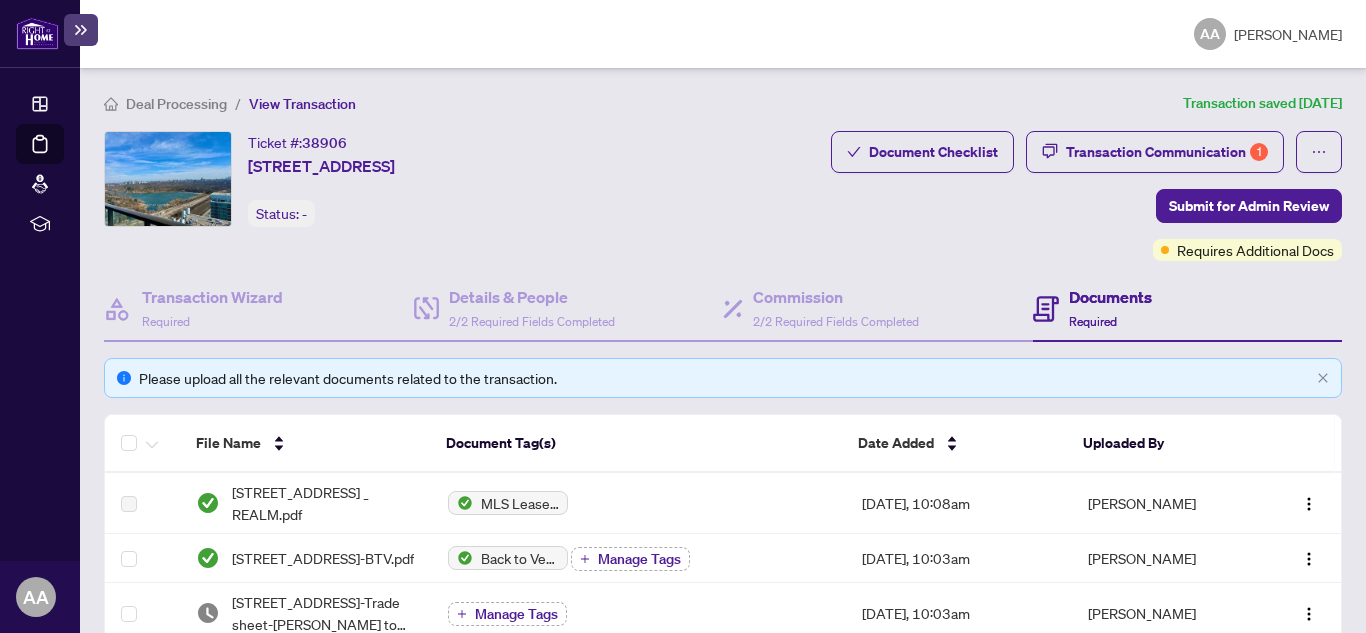 click on "Documents" at bounding box center [1110, 297] 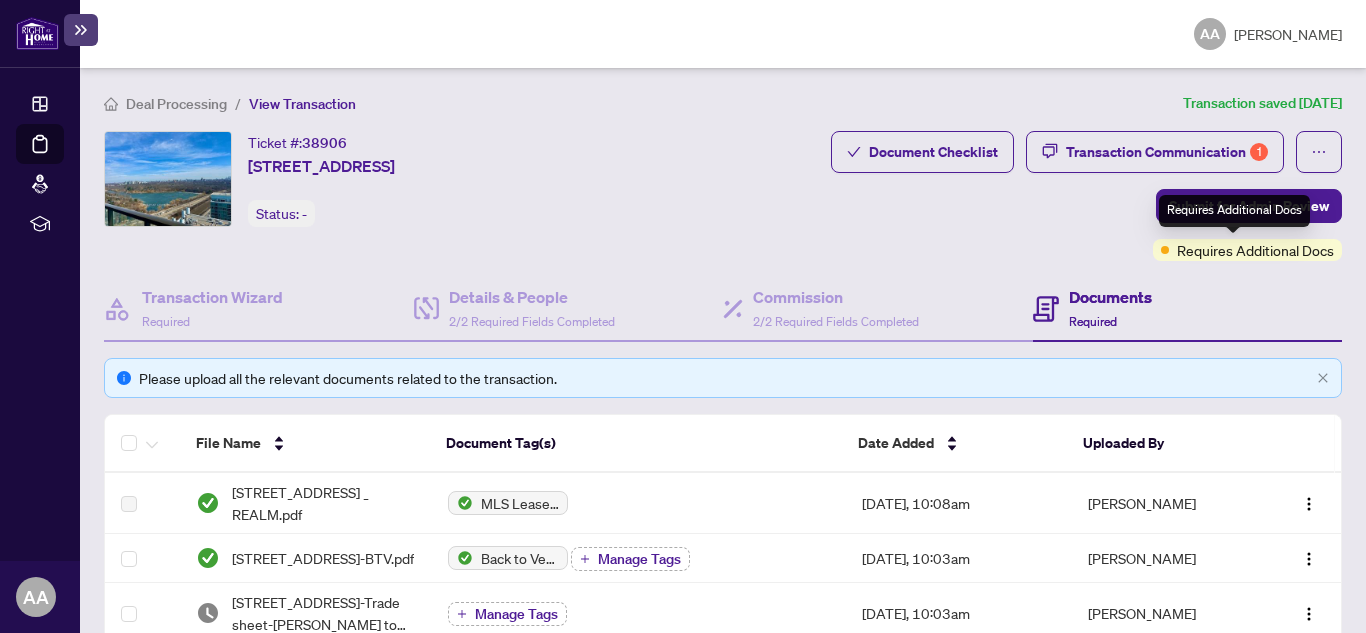 click on "Requires Additional Docs" at bounding box center [1255, 250] 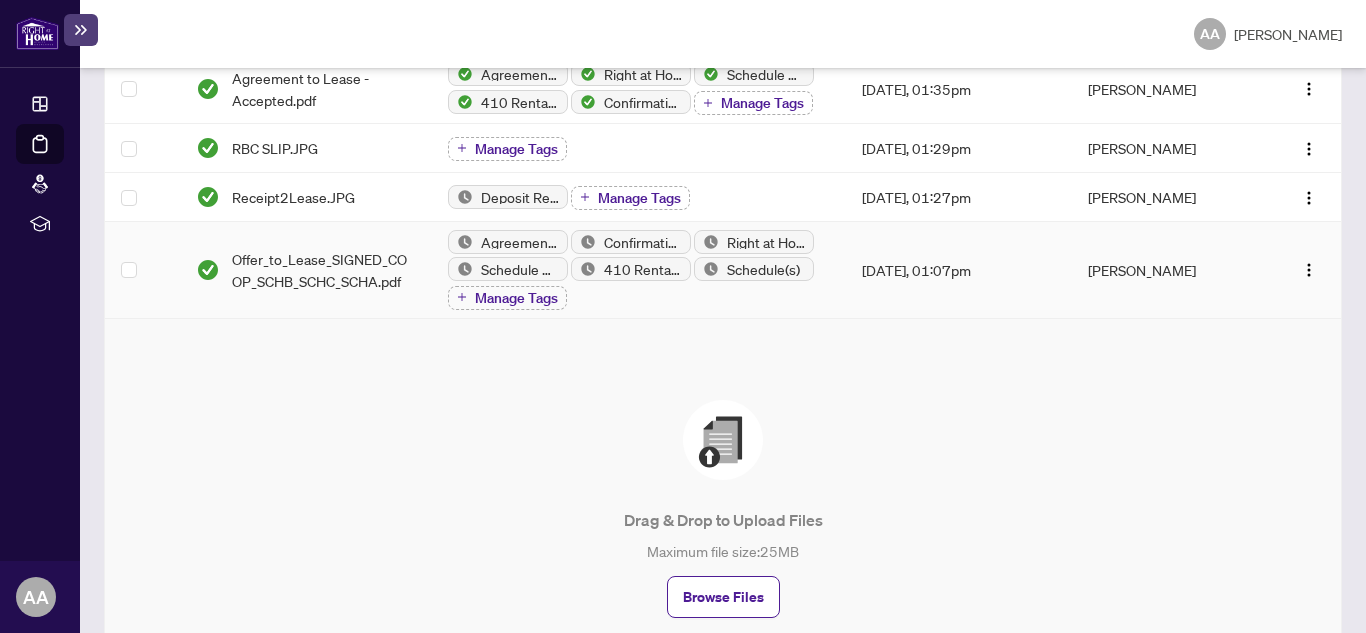 scroll, scrollTop: 800, scrollLeft: 0, axis: vertical 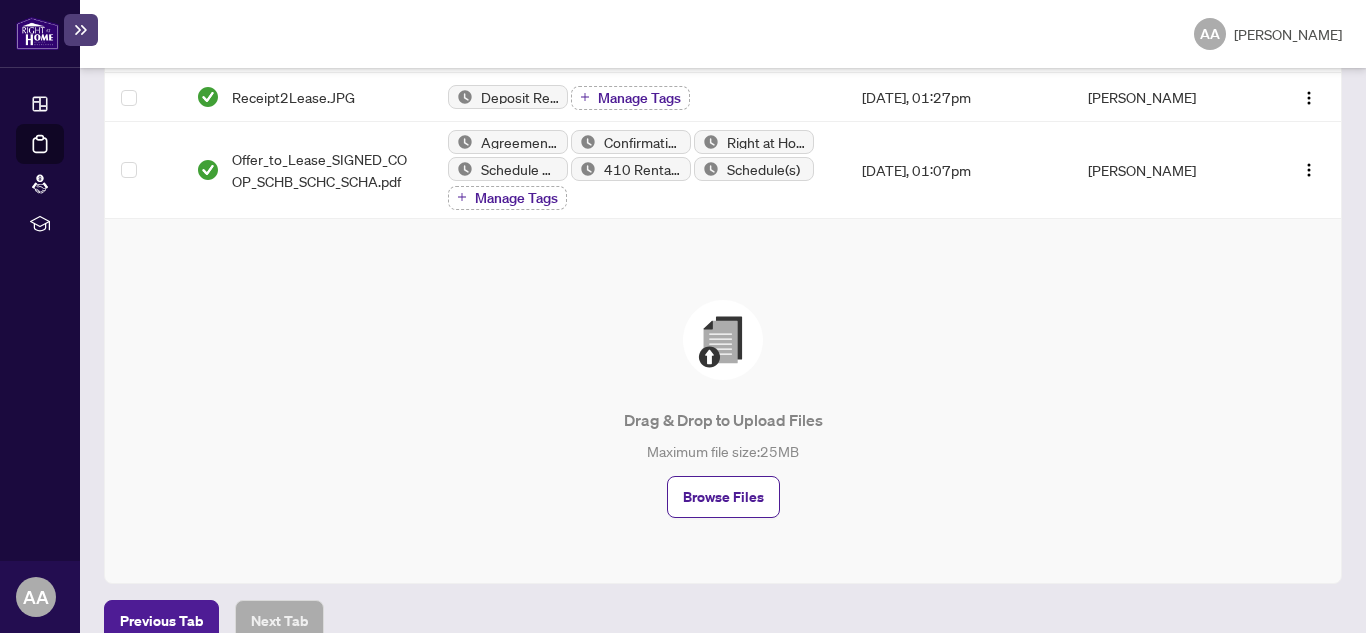 click on "Browse Files" at bounding box center [723, 497] 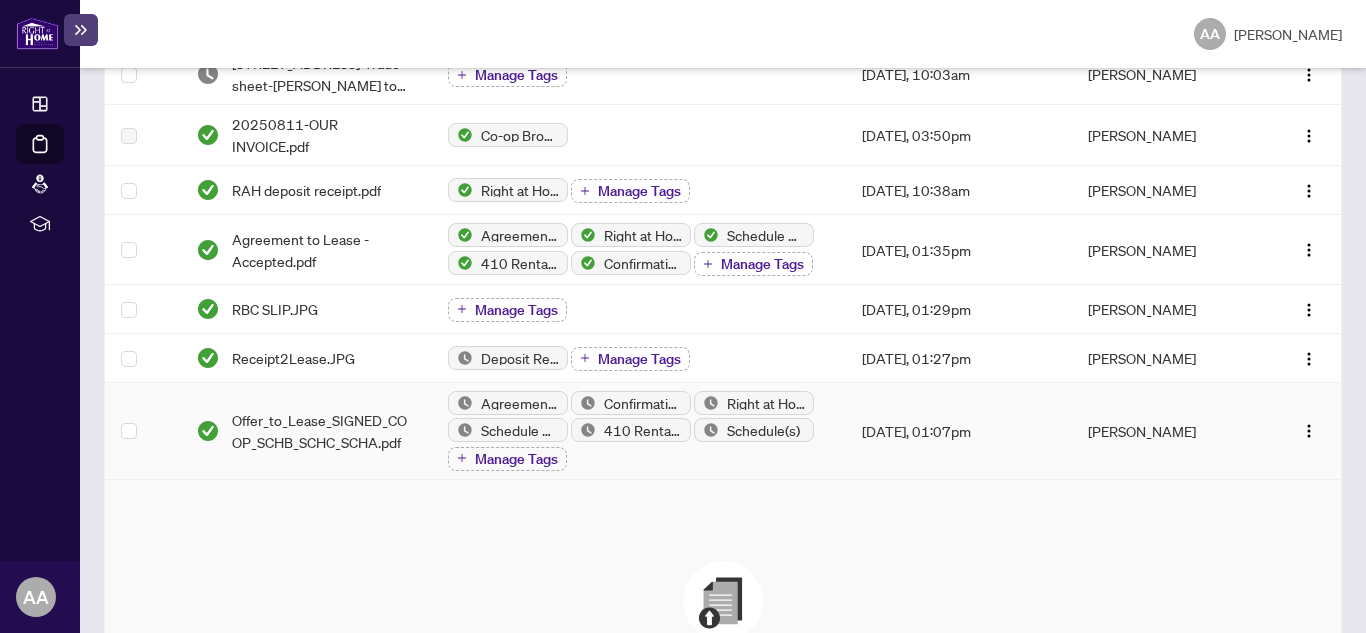 scroll, scrollTop: 500, scrollLeft: 0, axis: vertical 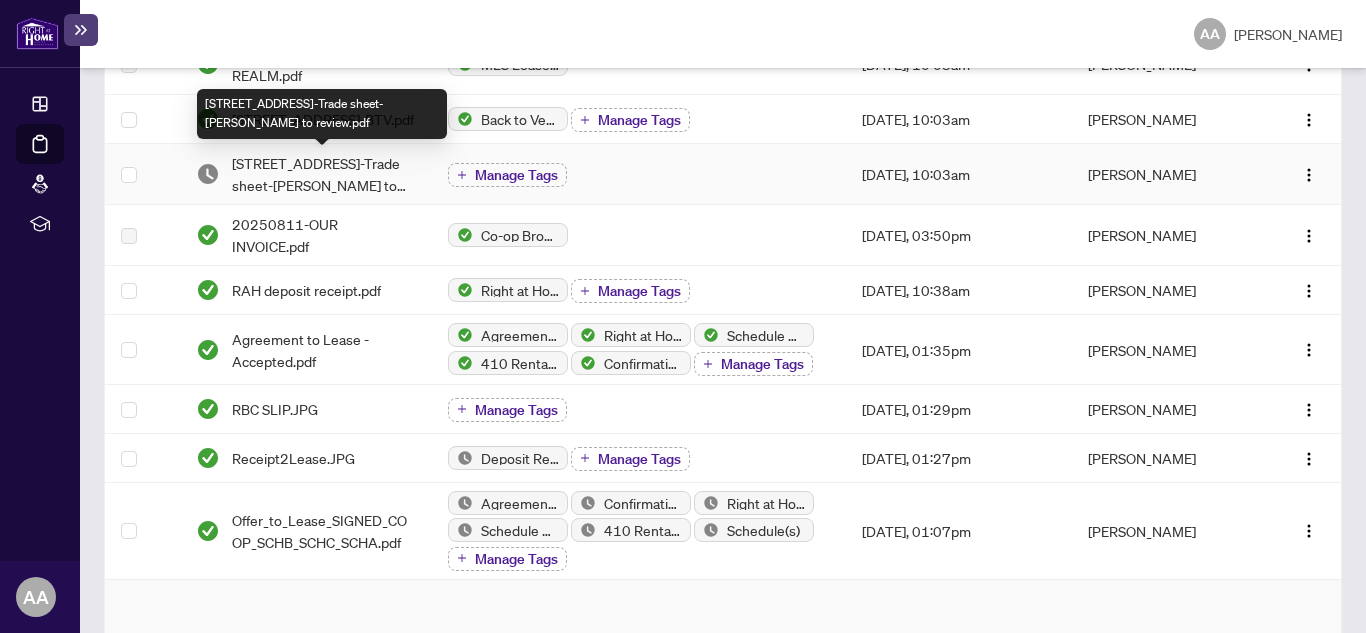 click on "[STREET_ADDRESS]-Trade sheet-[PERSON_NAME] to review.pdf" at bounding box center [323, 174] 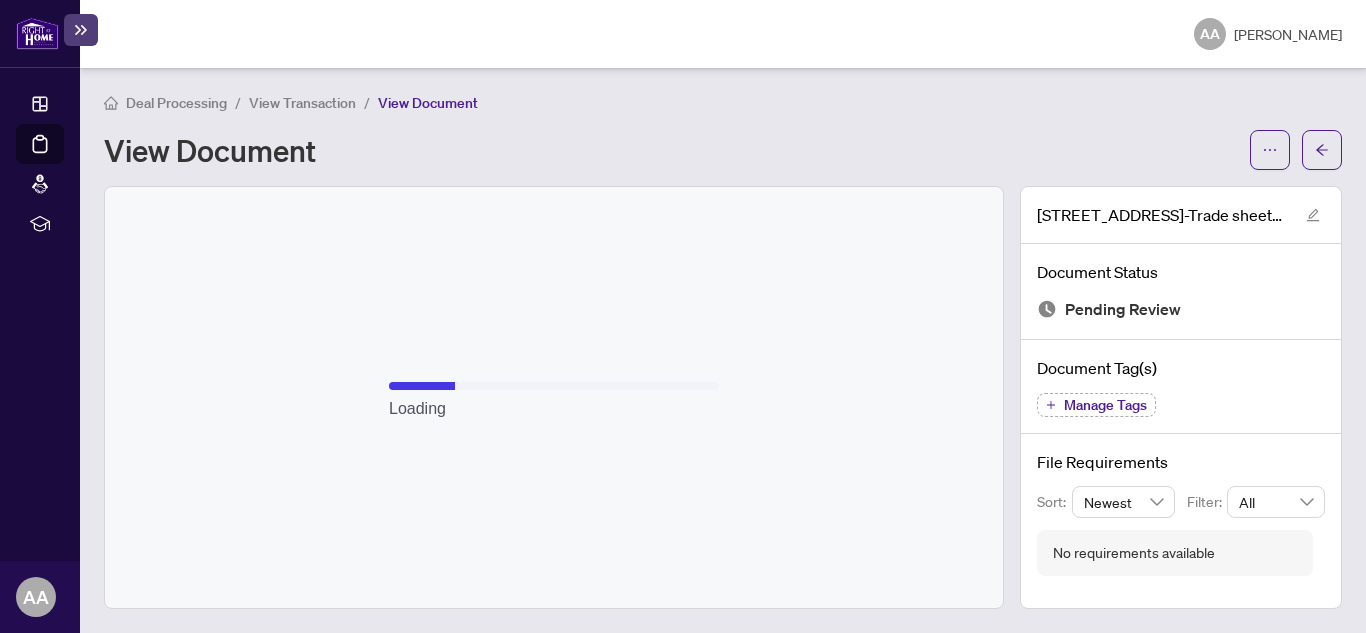 scroll, scrollTop: 1, scrollLeft: 0, axis: vertical 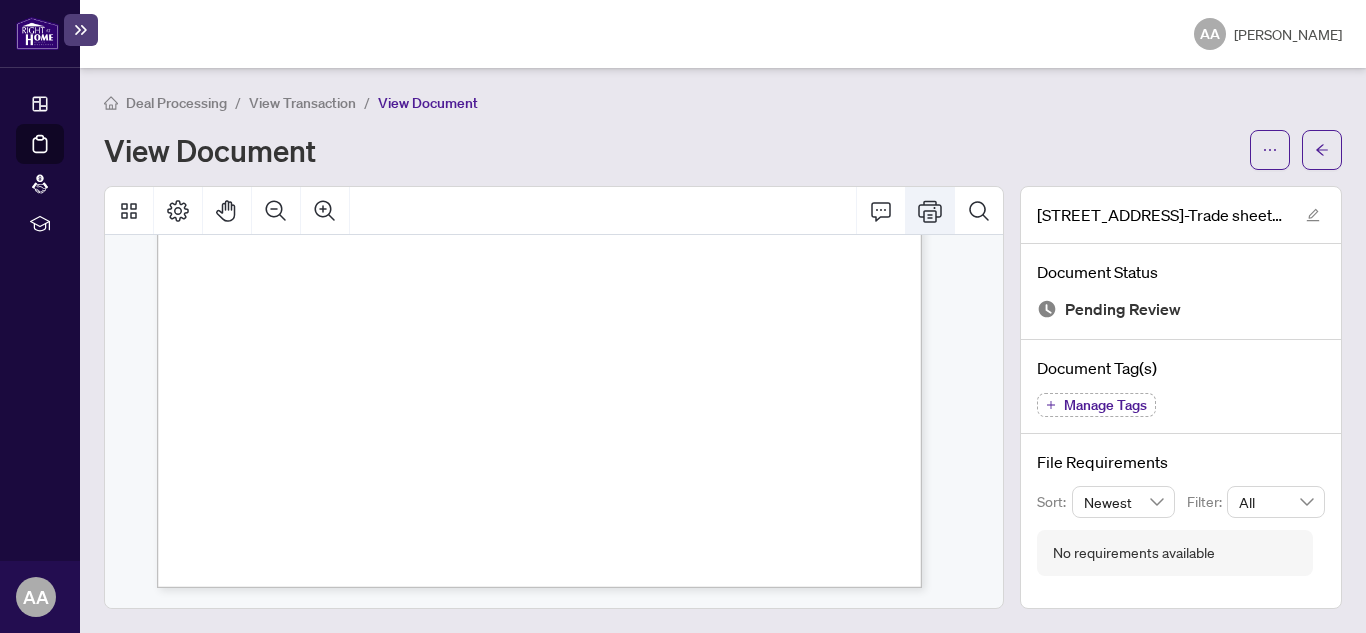 click 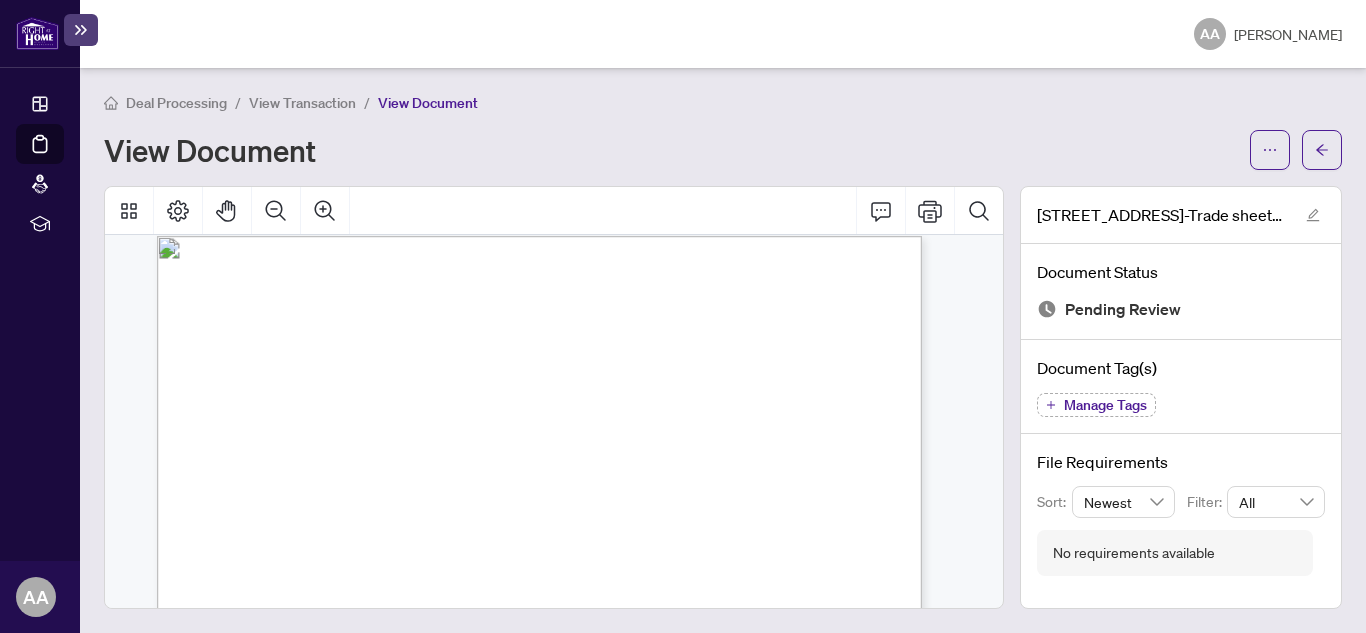 scroll, scrollTop: 0, scrollLeft: 0, axis: both 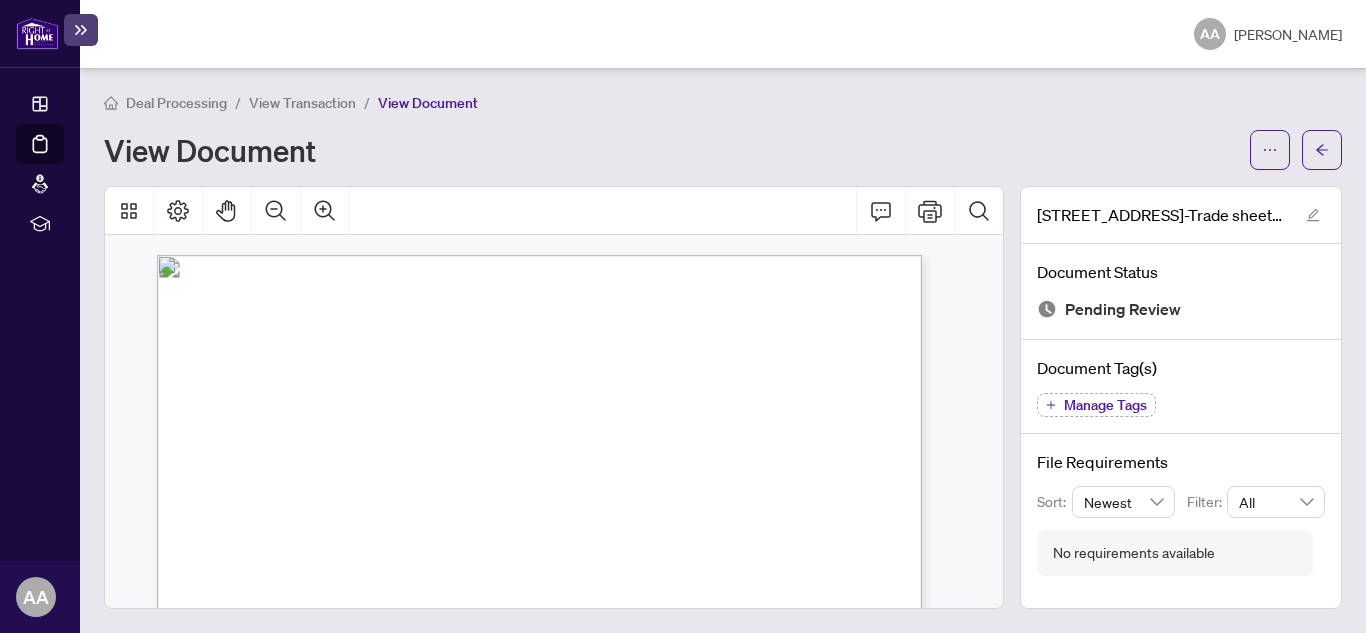 click on "View Transaction" at bounding box center [302, 103] 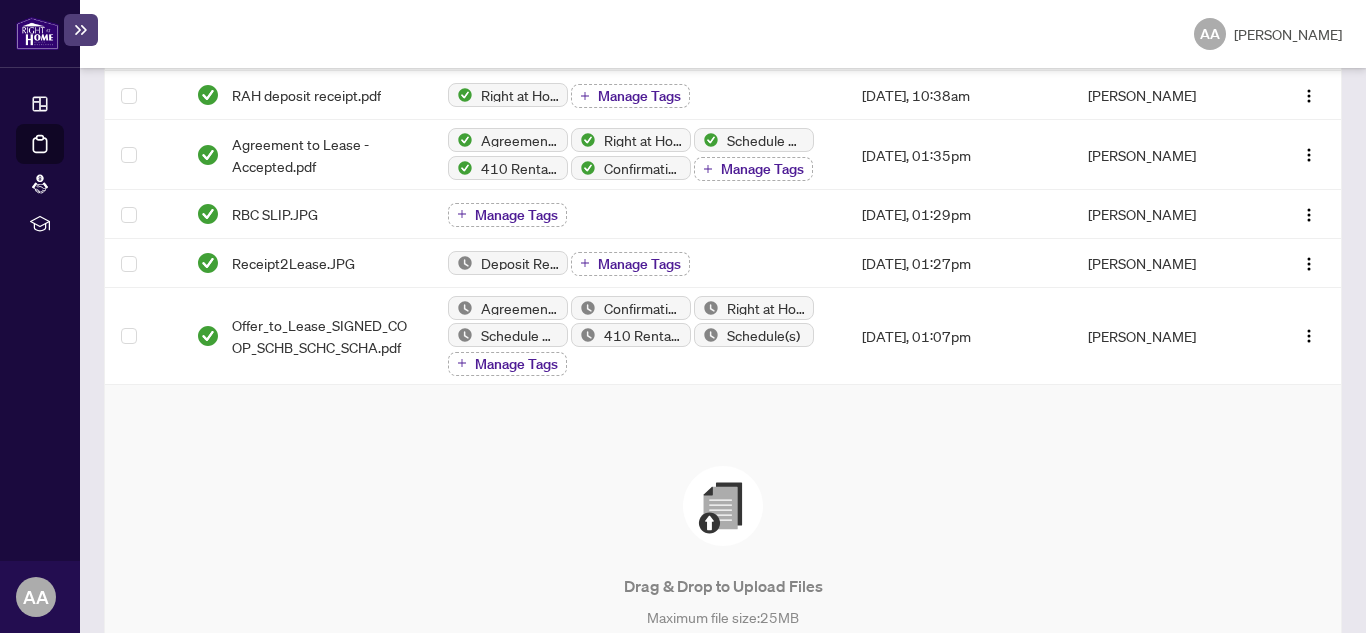 scroll, scrollTop: 878, scrollLeft: 0, axis: vertical 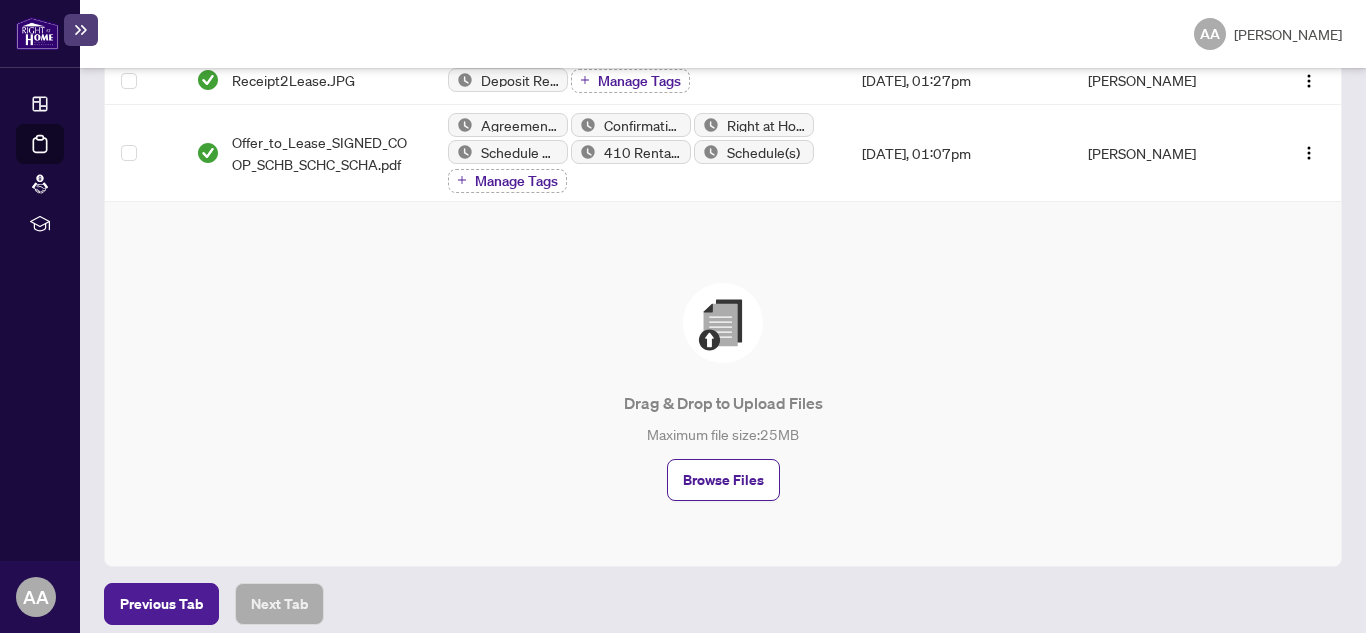 click on "Browse Files" at bounding box center (723, 480) 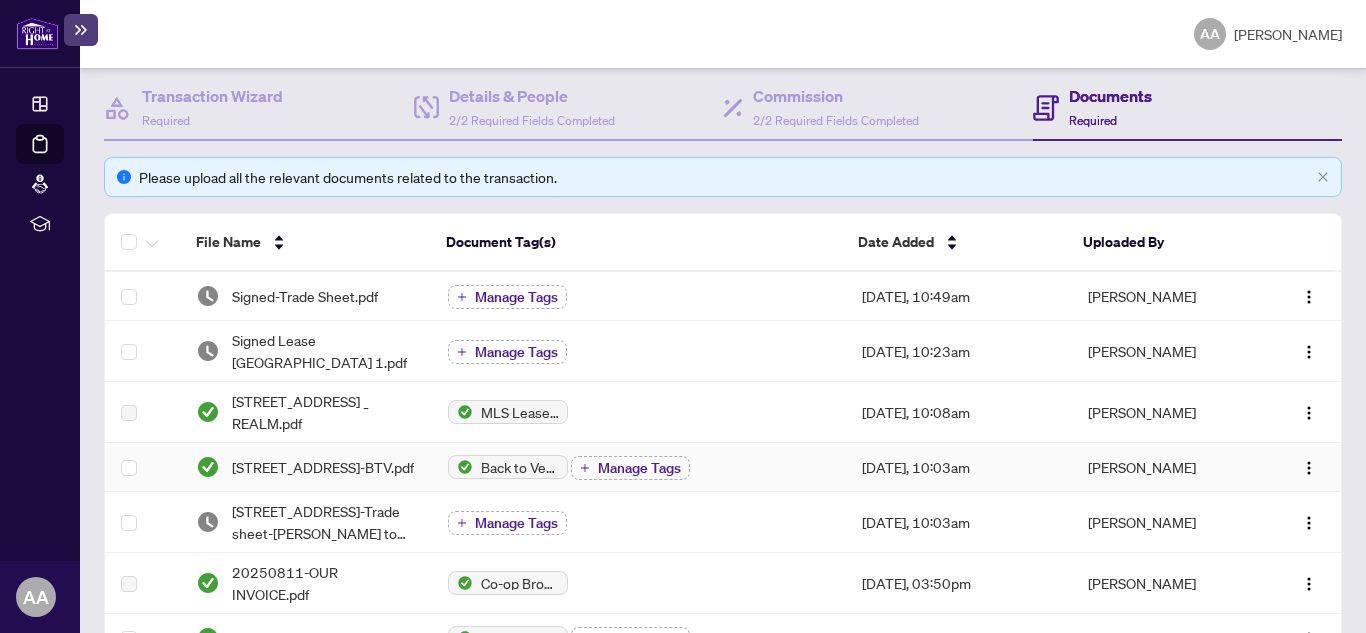 scroll, scrollTop: 178, scrollLeft: 0, axis: vertical 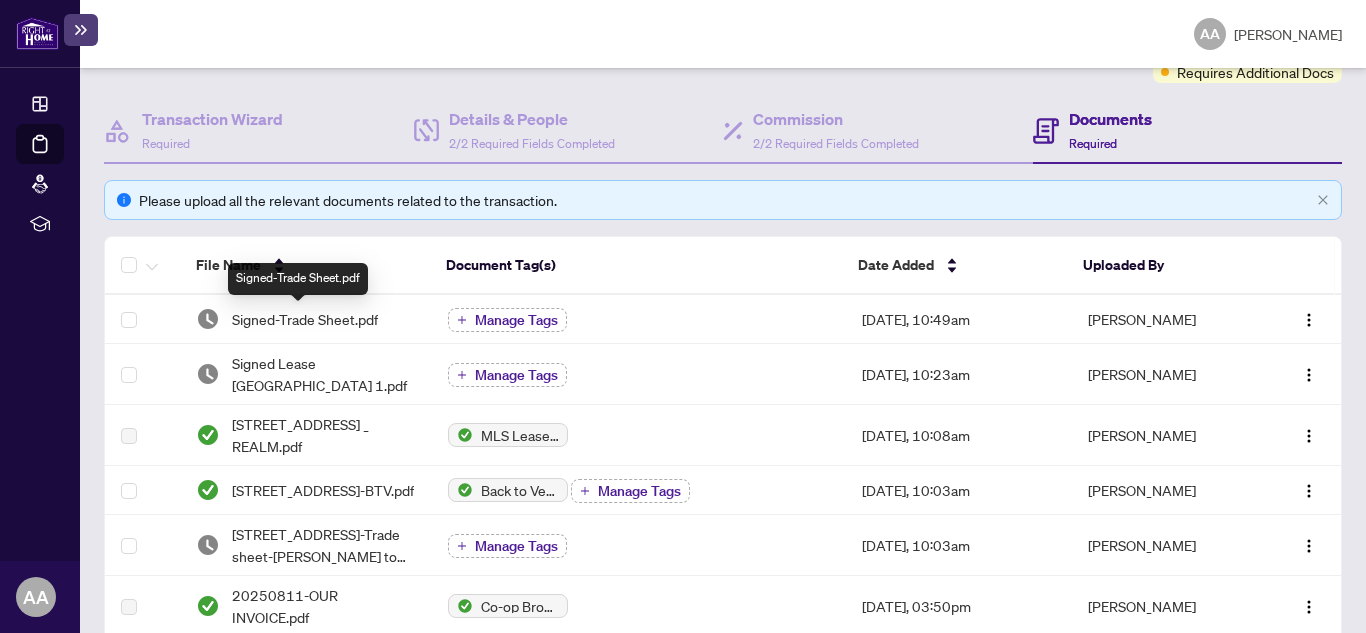 drag, startPoint x: 299, startPoint y: 310, endPoint x: 727, endPoint y: 264, distance: 430.46487 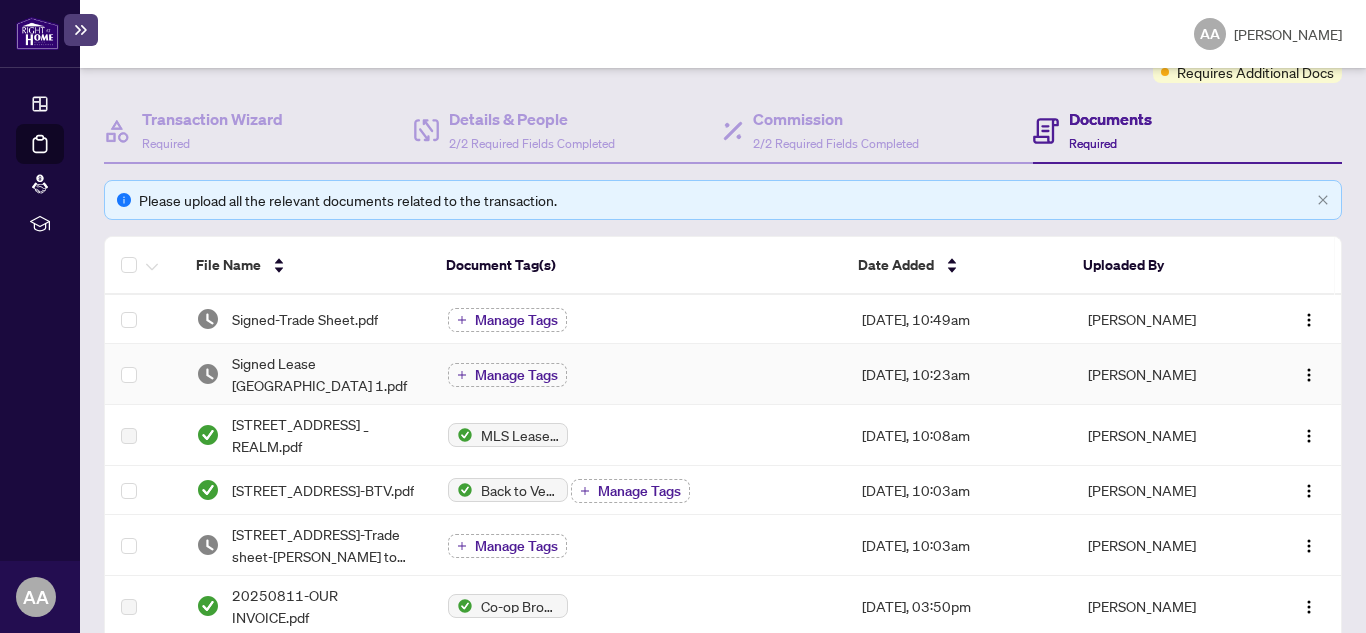 drag, startPoint x: 126, startPoint y: 358, endPoint x: 117, endPoint y: 326, distance: 33.24154 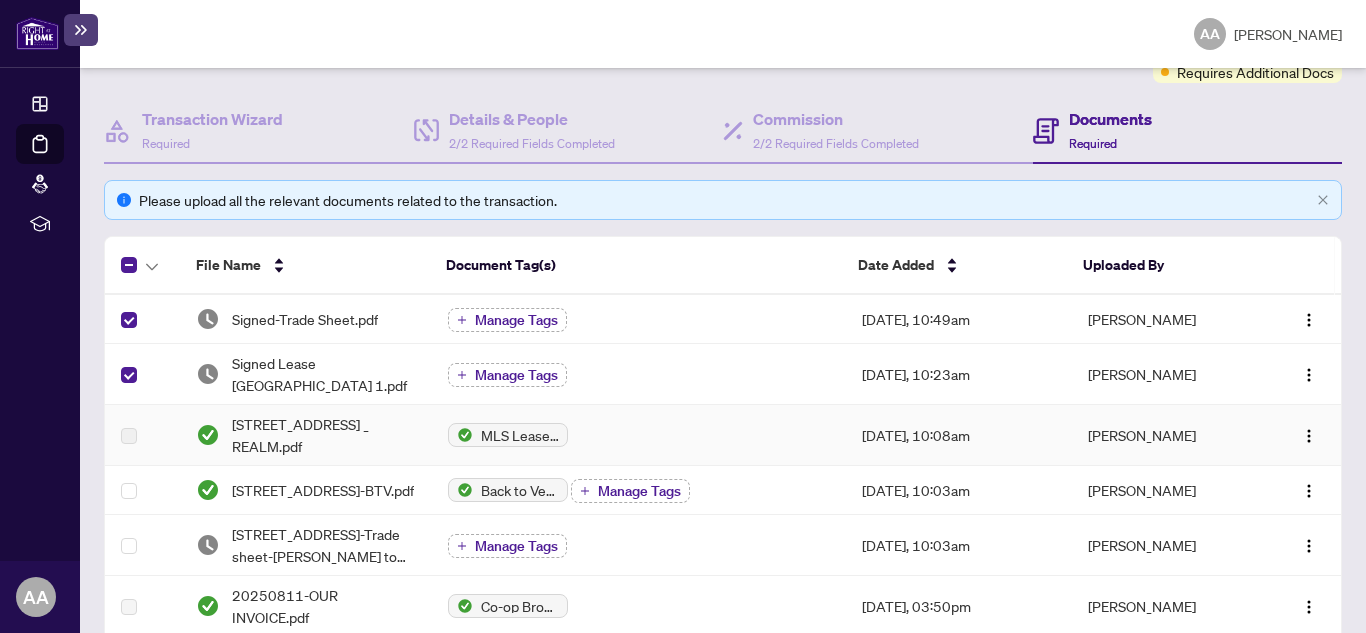 scroll, scrollTop: 0, scrollLeft: 0, axis: both 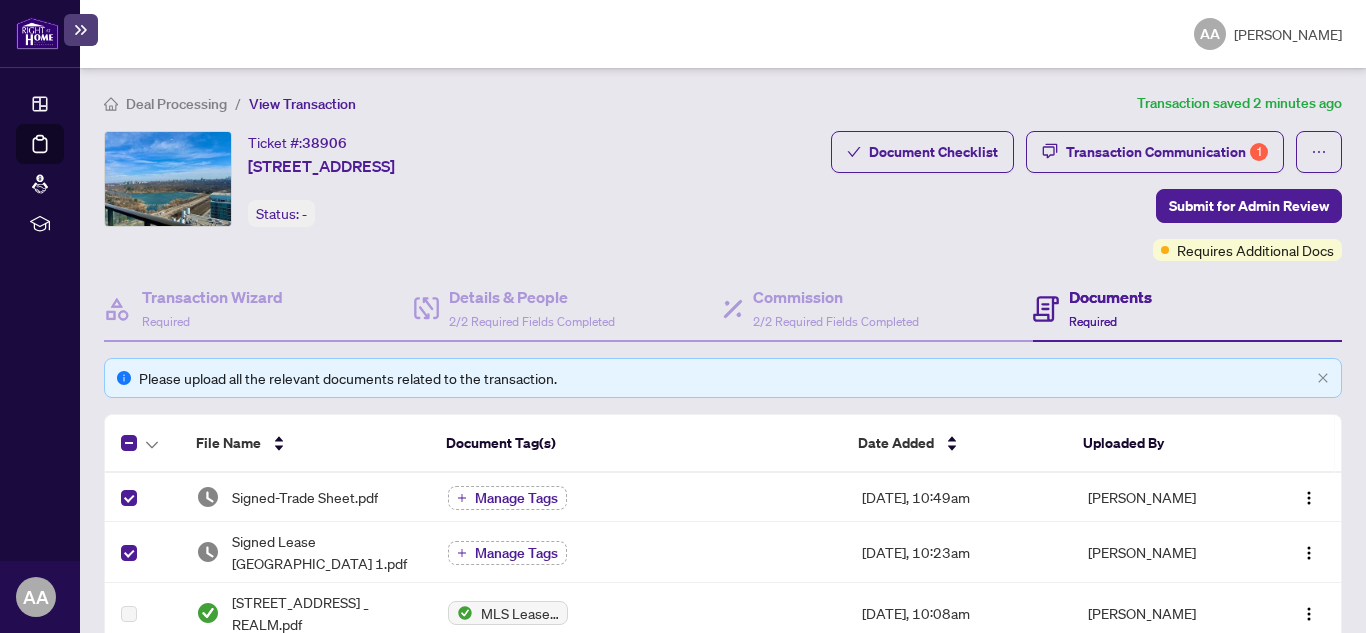 click on "Submit for Admin Review" at bounding box center (1249, 206) 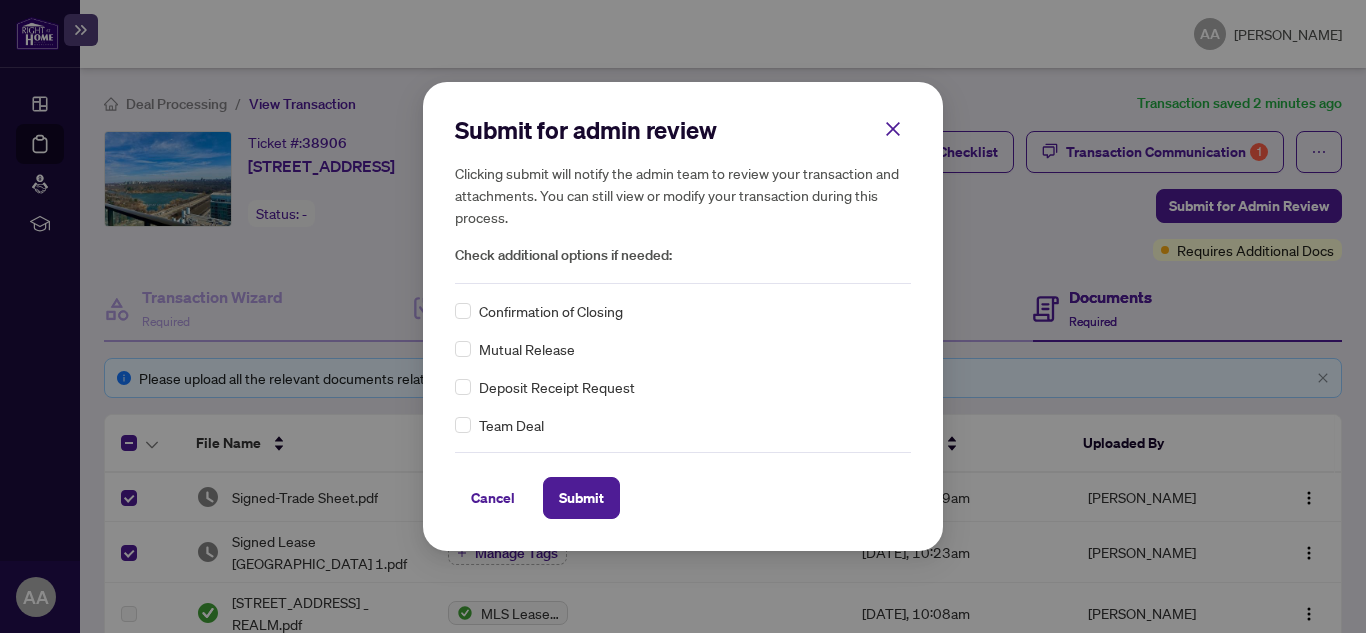 click on "Submit" at bounding box center (581, 498) 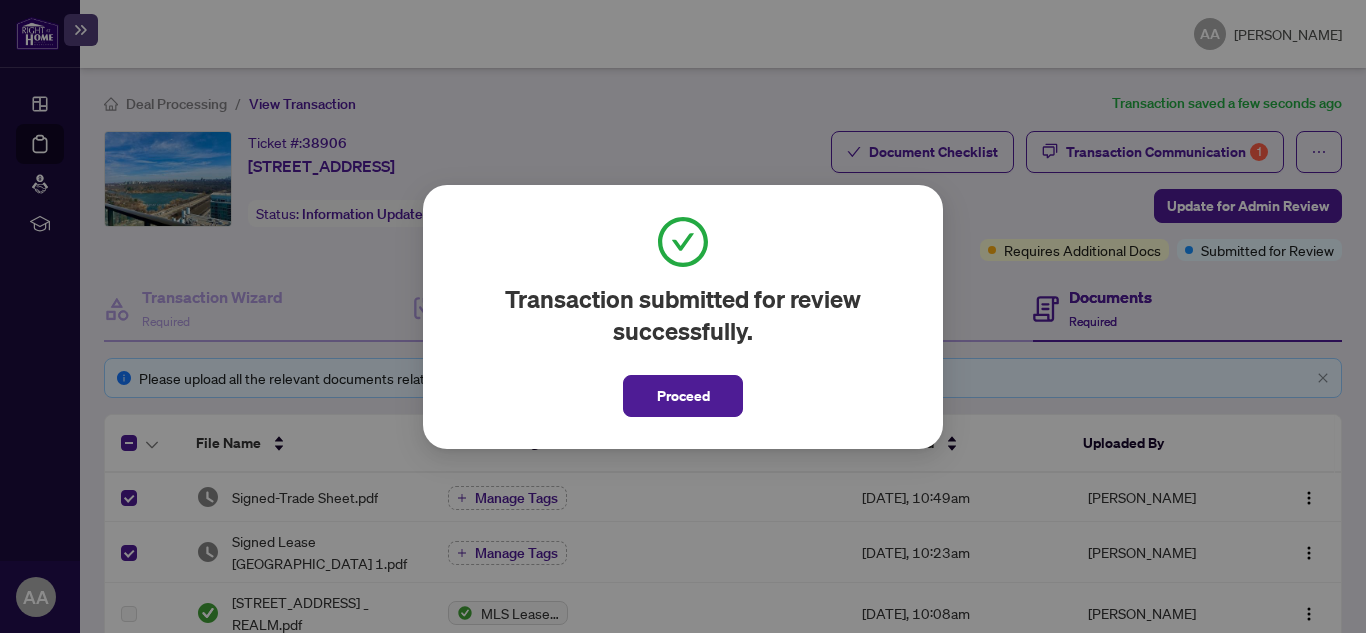 click on "Proceed" at bounding box center [683, 396] 